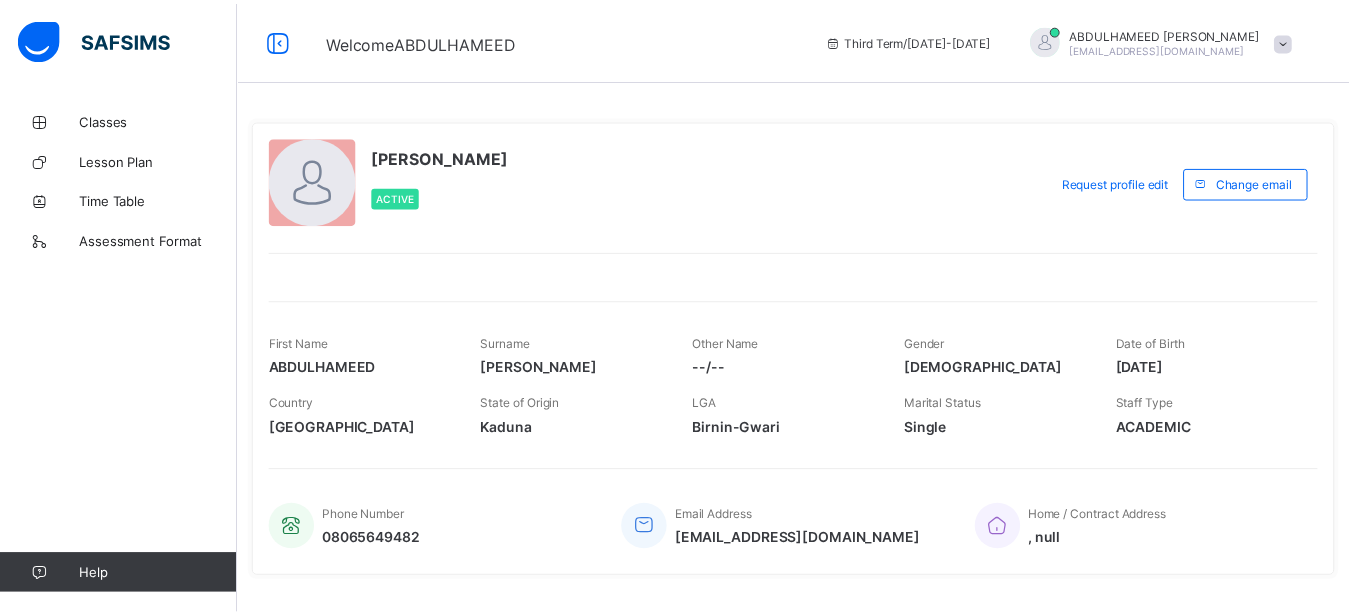 scroll, scrollTop: 0, scrollLeft: 0, axis: both 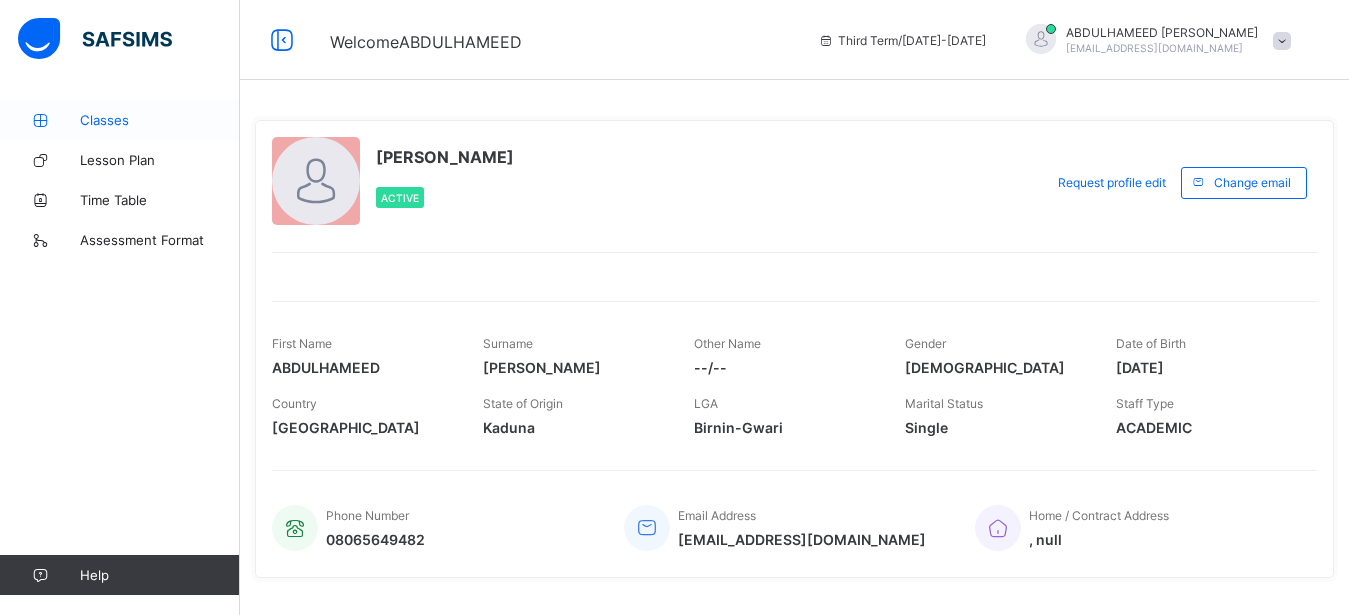 click on "Classes" at bounding box center [160, 120] 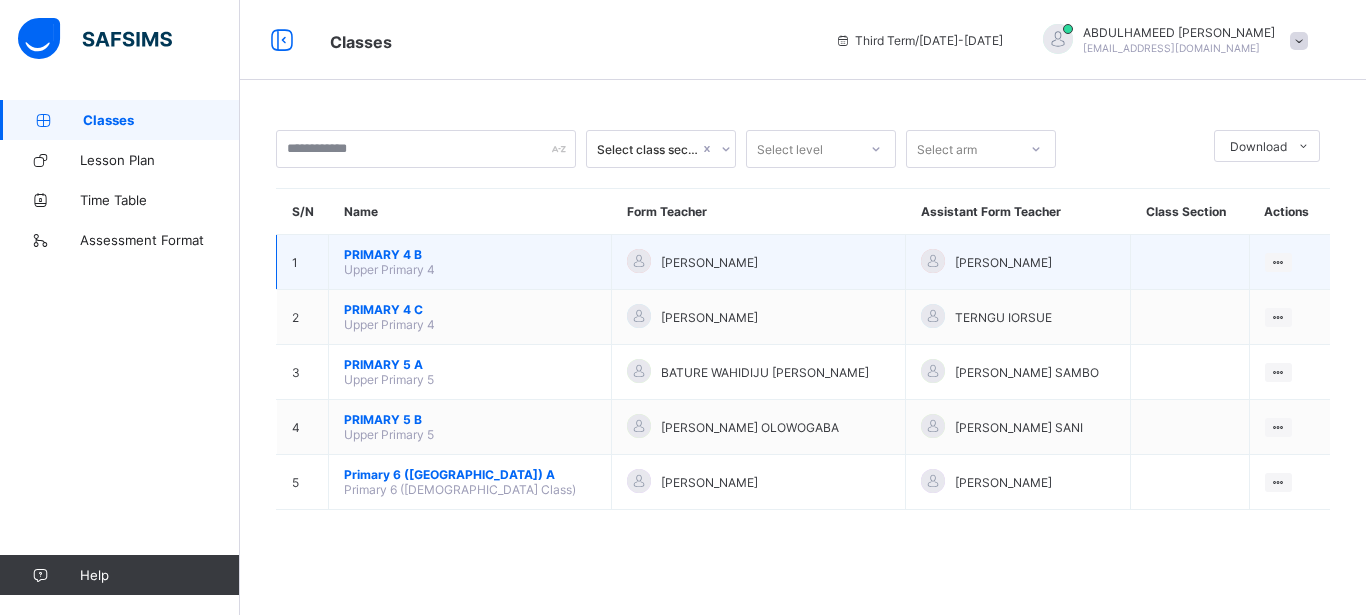 click on "PRIMARY 4   B" at bounding box center (470, 254) 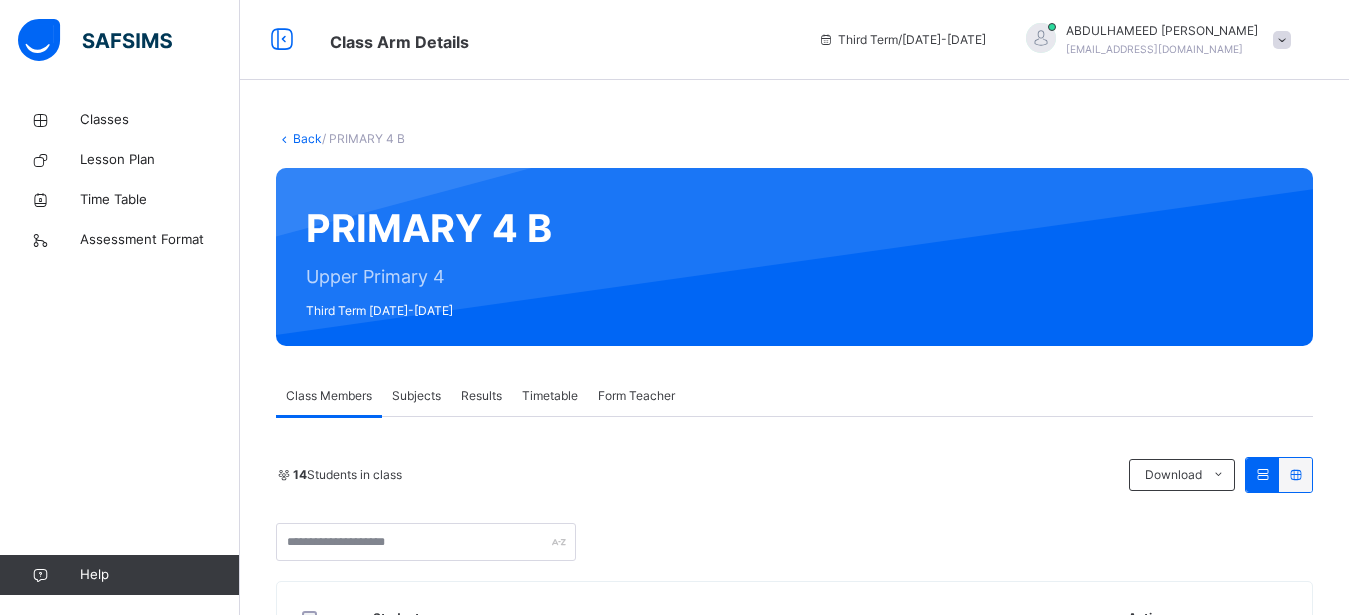 scroll, scrollTop: 204, scrollLeft: 0, axis: vertical 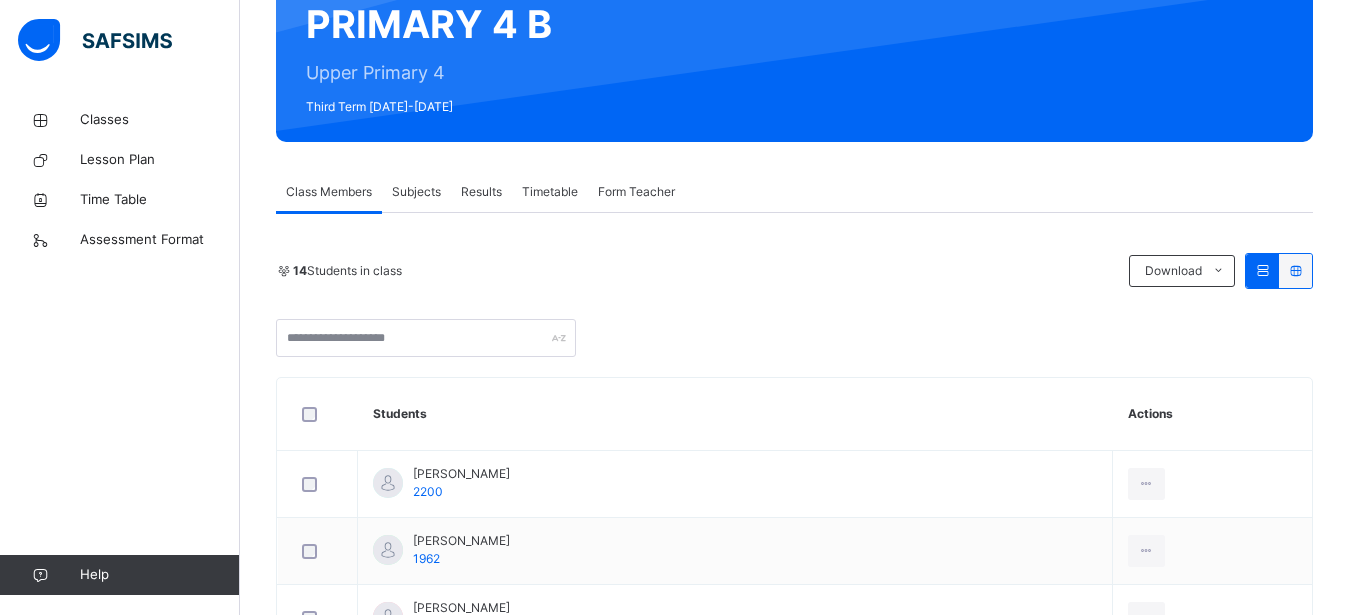 click on "Subjects" at bounding box center [416, 192] 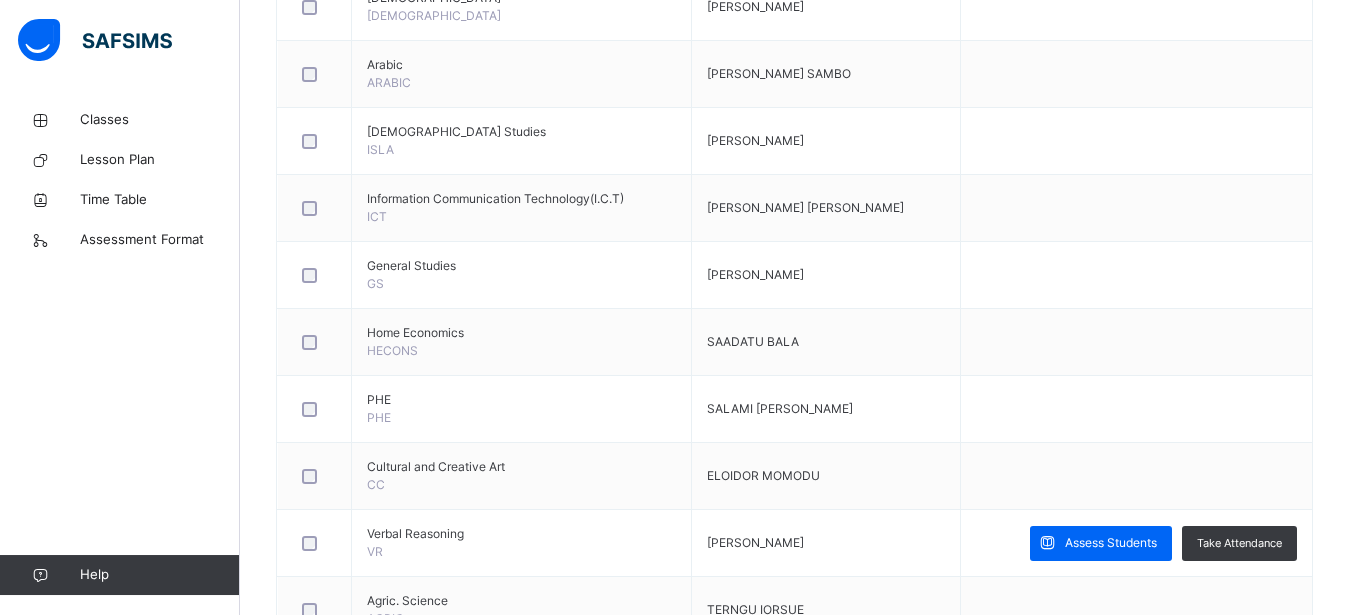 scroll, scrollTop: 782, scrollLeft: 0, axis: vertical 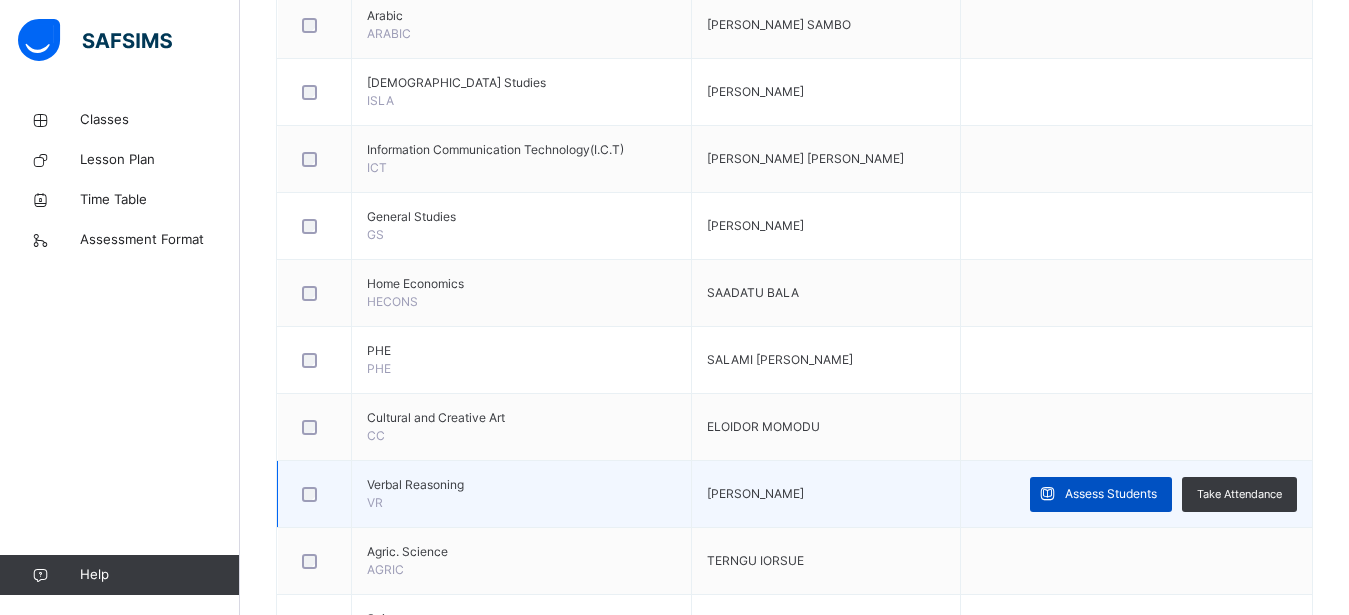 click on "Assess Students" at bounding box center (1111, 494) 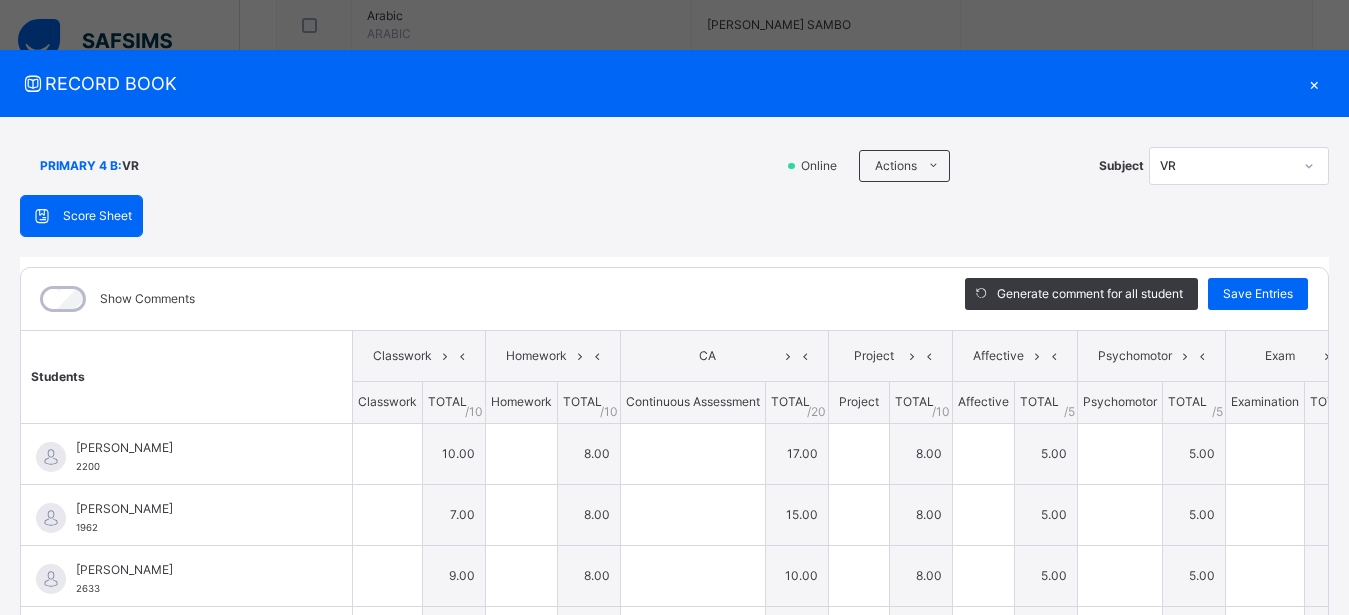 type on "**" 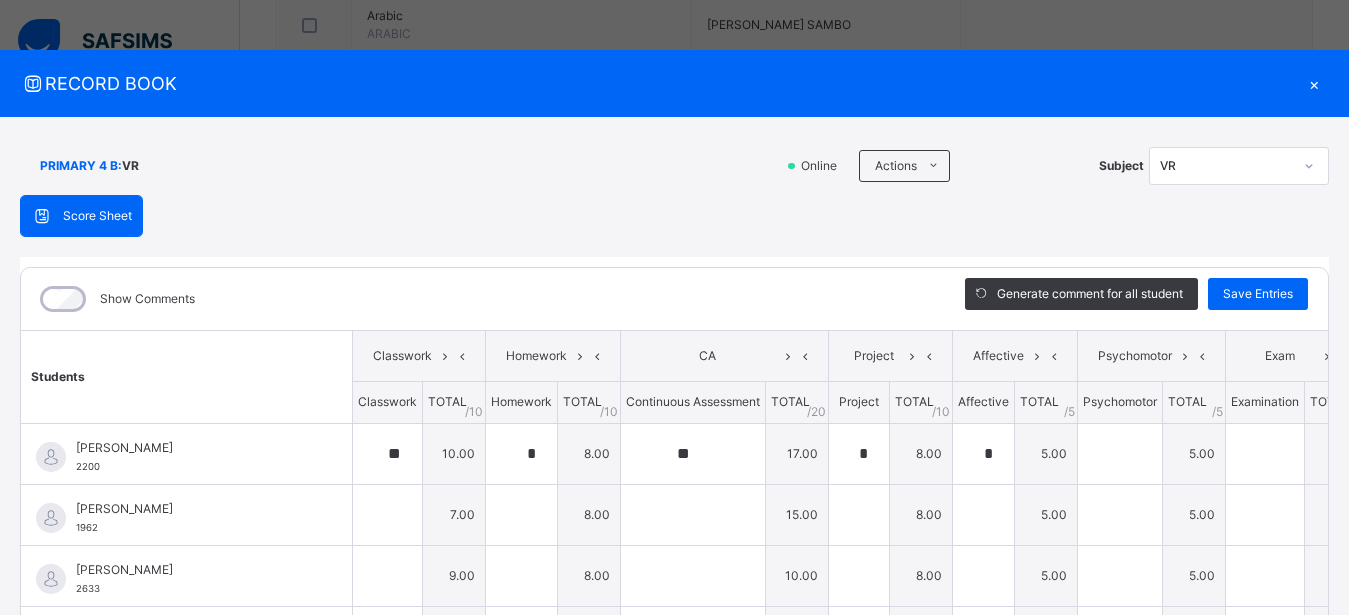 type on "*" 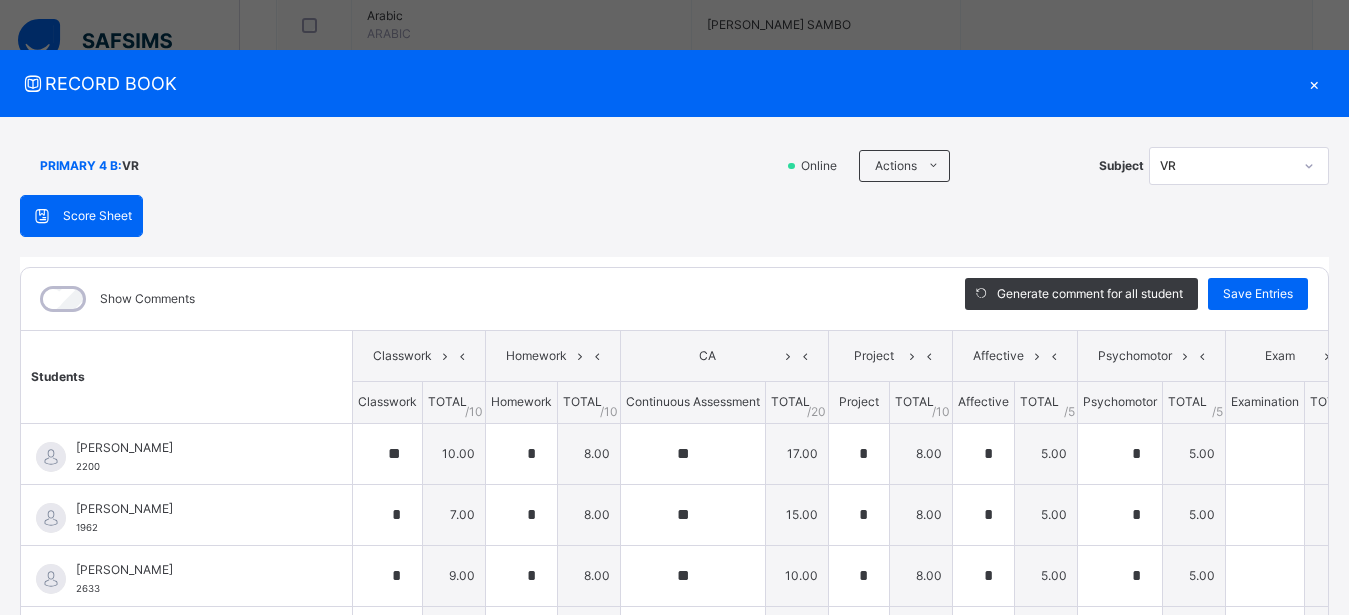 type on "**" 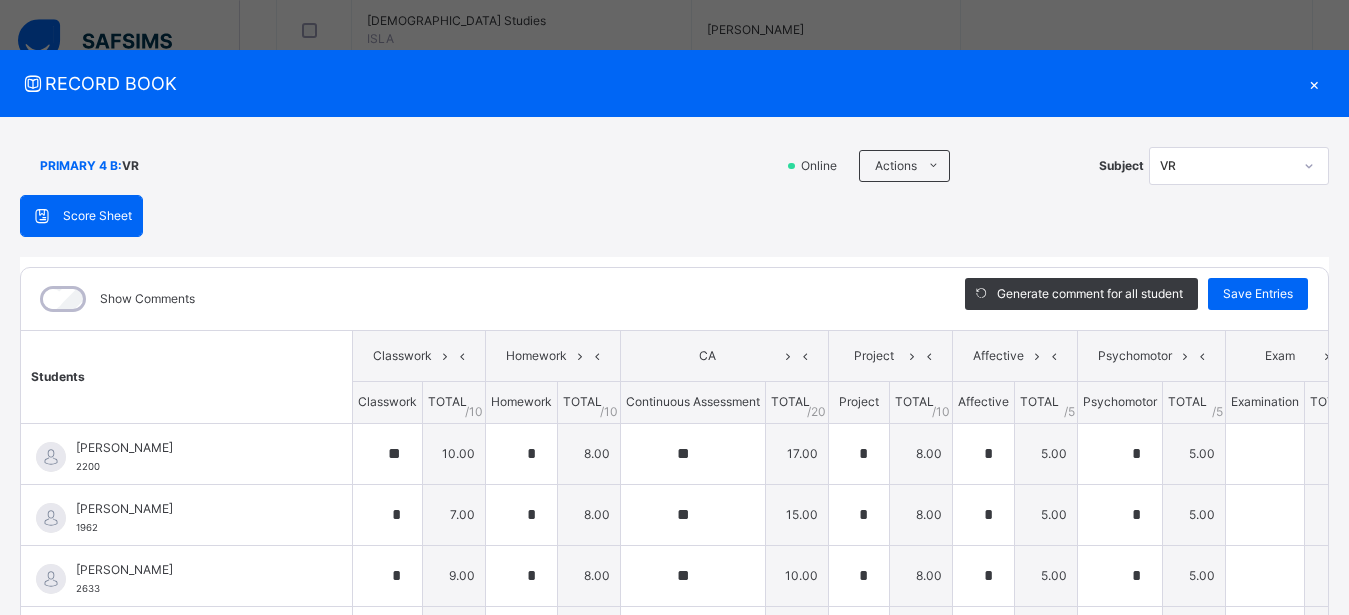 scroll, scrollTop: 879, scrollLeft: 0, axis: vertical 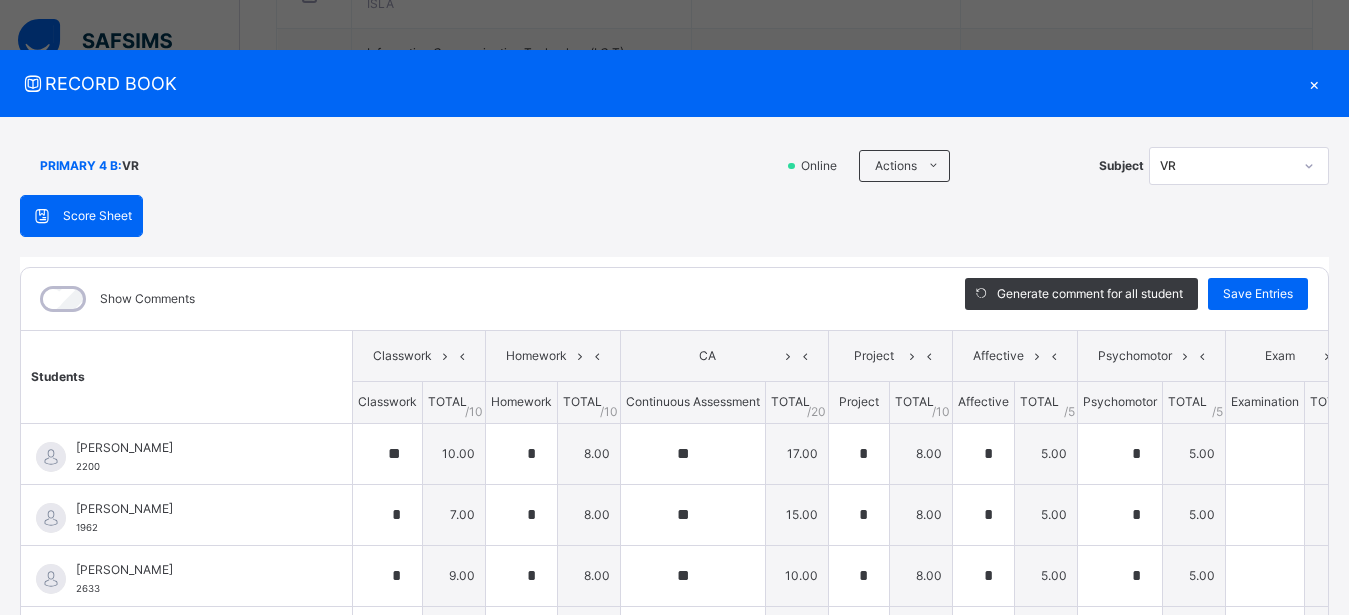 drag, startPoint x: 1365, startPoint y: 602, endPoint x: 1342, endPoint y: 588, distance: 26.925823 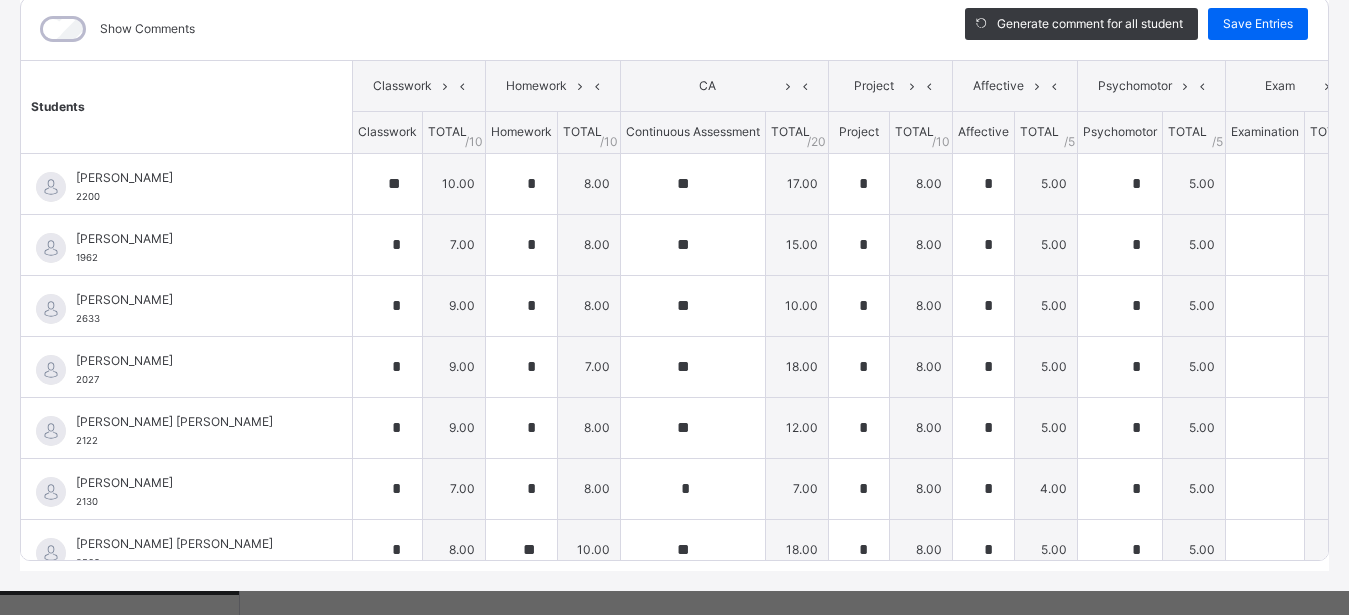 scroll, scrollTop: 313, scrollLeft: 0, axis: vertical 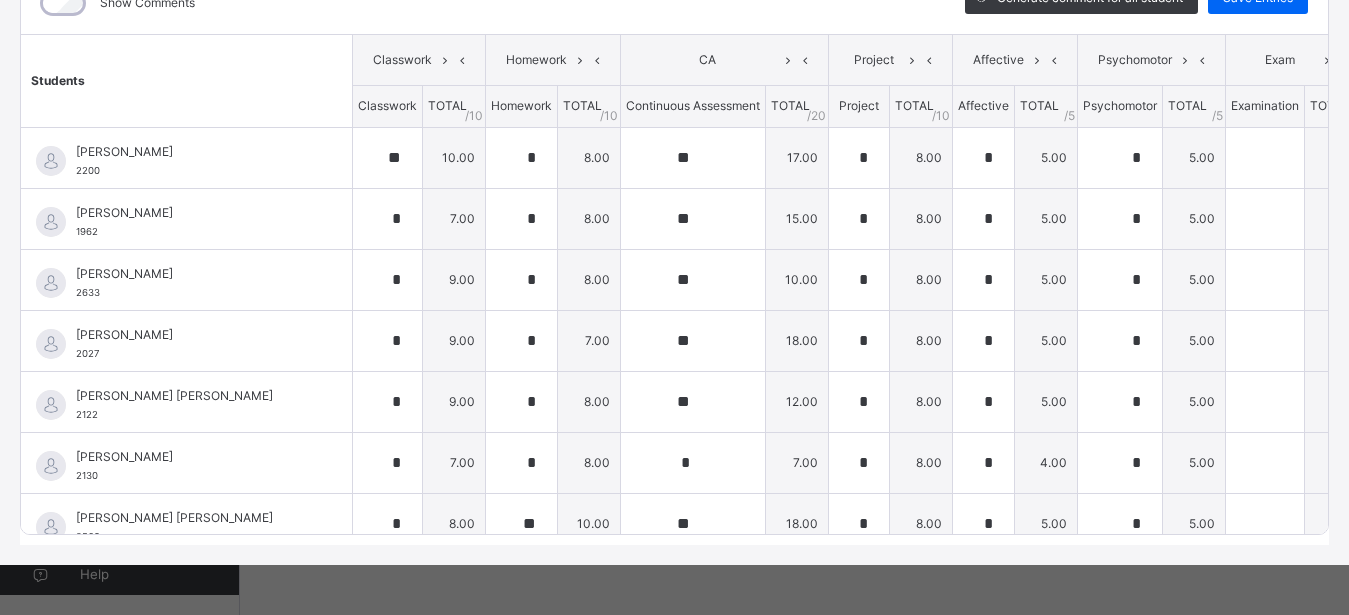 drag, startPoint x: 1336, startPoint y: 587, endPoint x: 1360, endPoint y: 604, distance: 29.410883 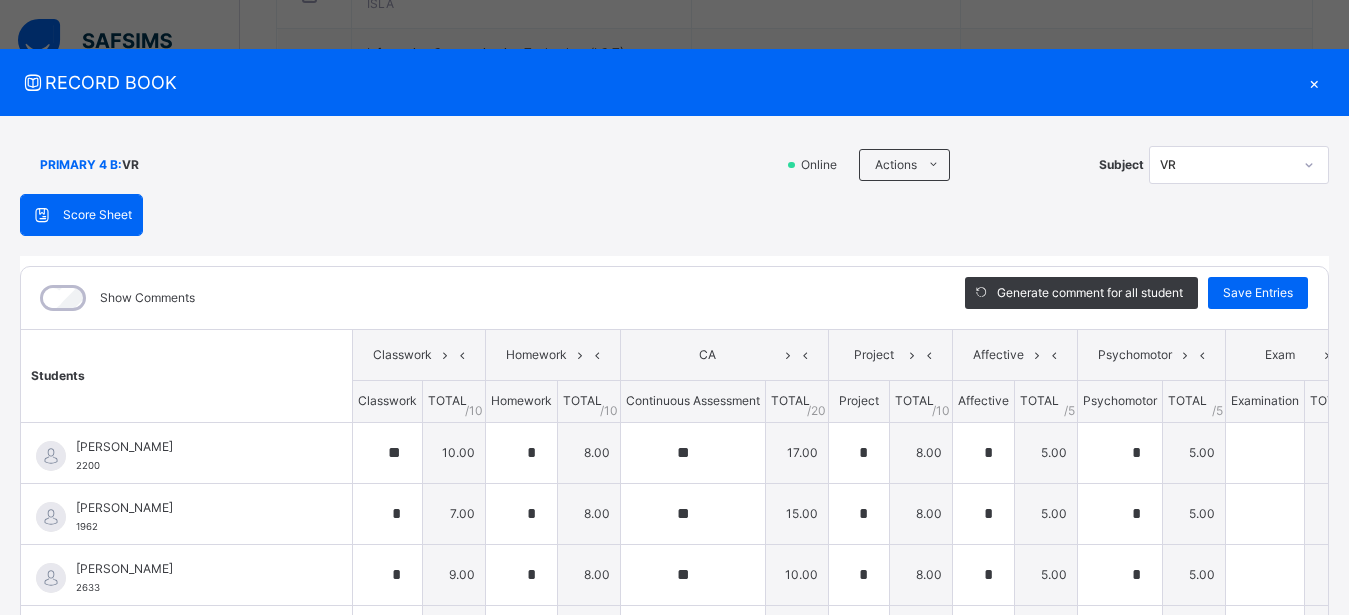 scroll, scrollTop: 0, scrollLeft: 0, axis: both 